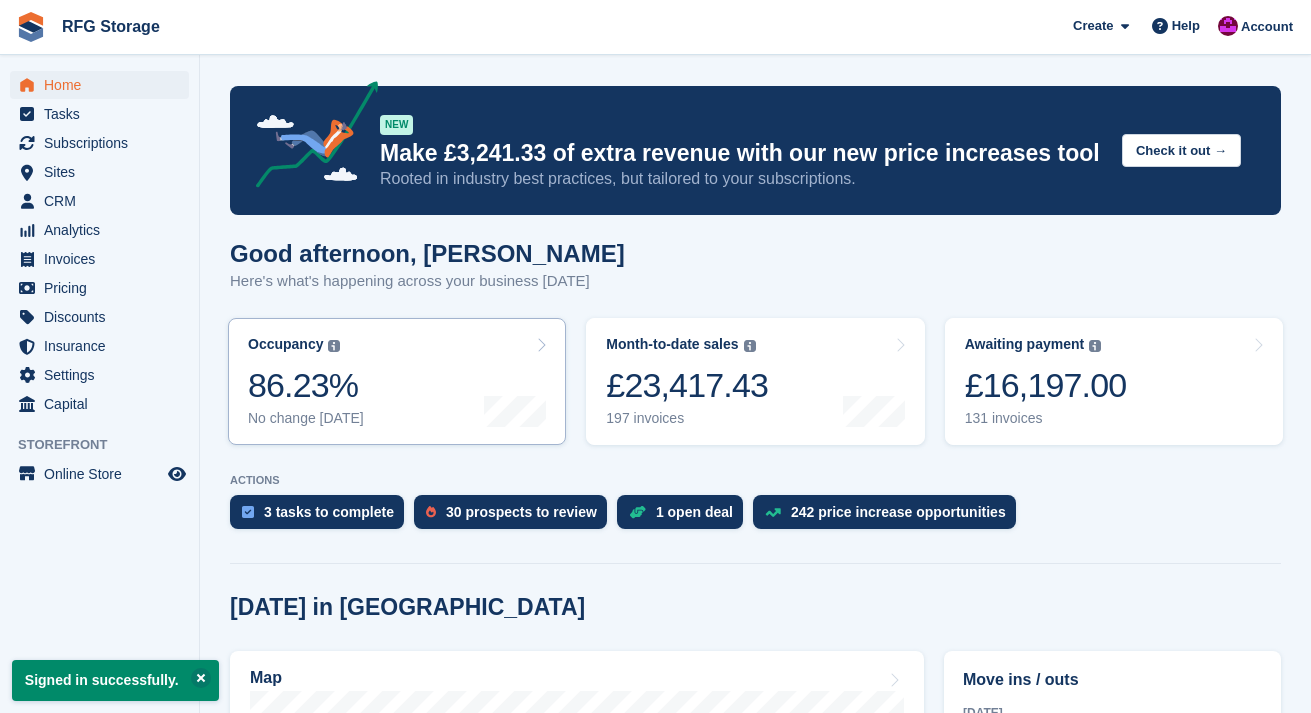 scroll, scrollTop: 0, scrollLeft: 0, axis: both 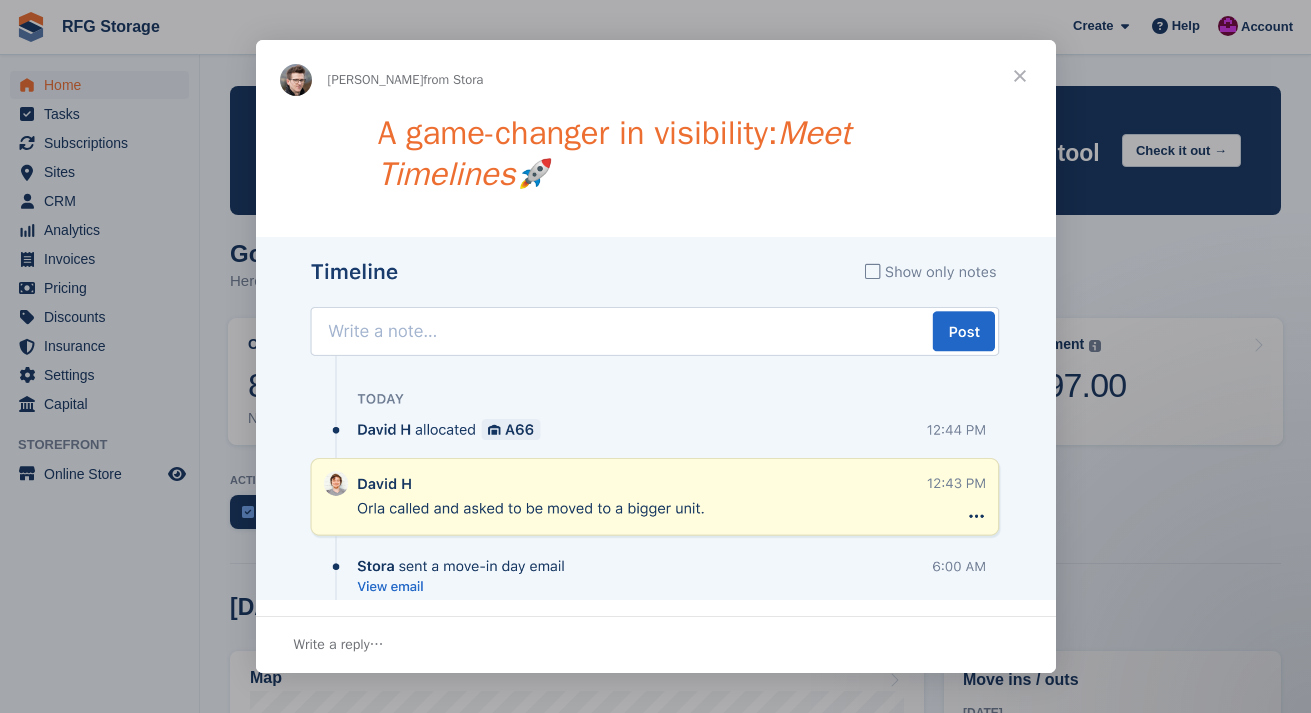 click at bounding box center (1020, 76) 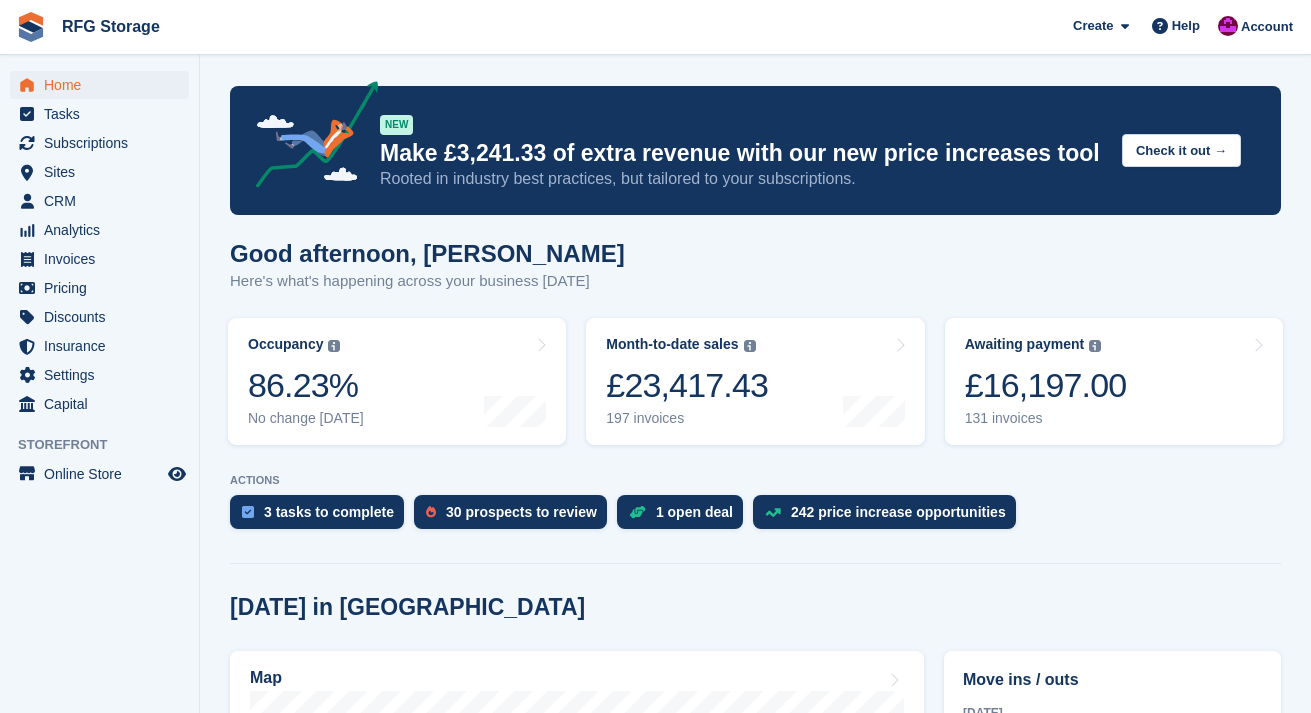 scroll, scrollTop: 4, scrollLeft: 0, axis: vertical 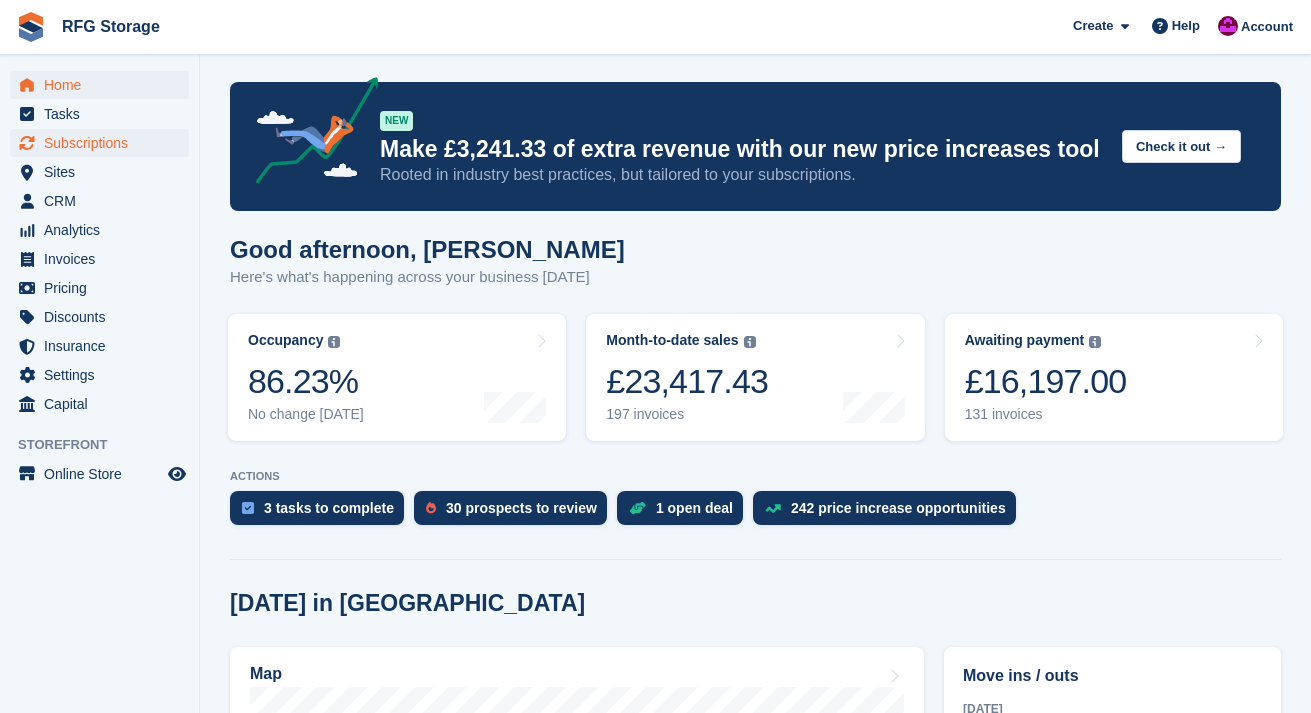 click on "Subscriptions" at bounding box center [104, 143] 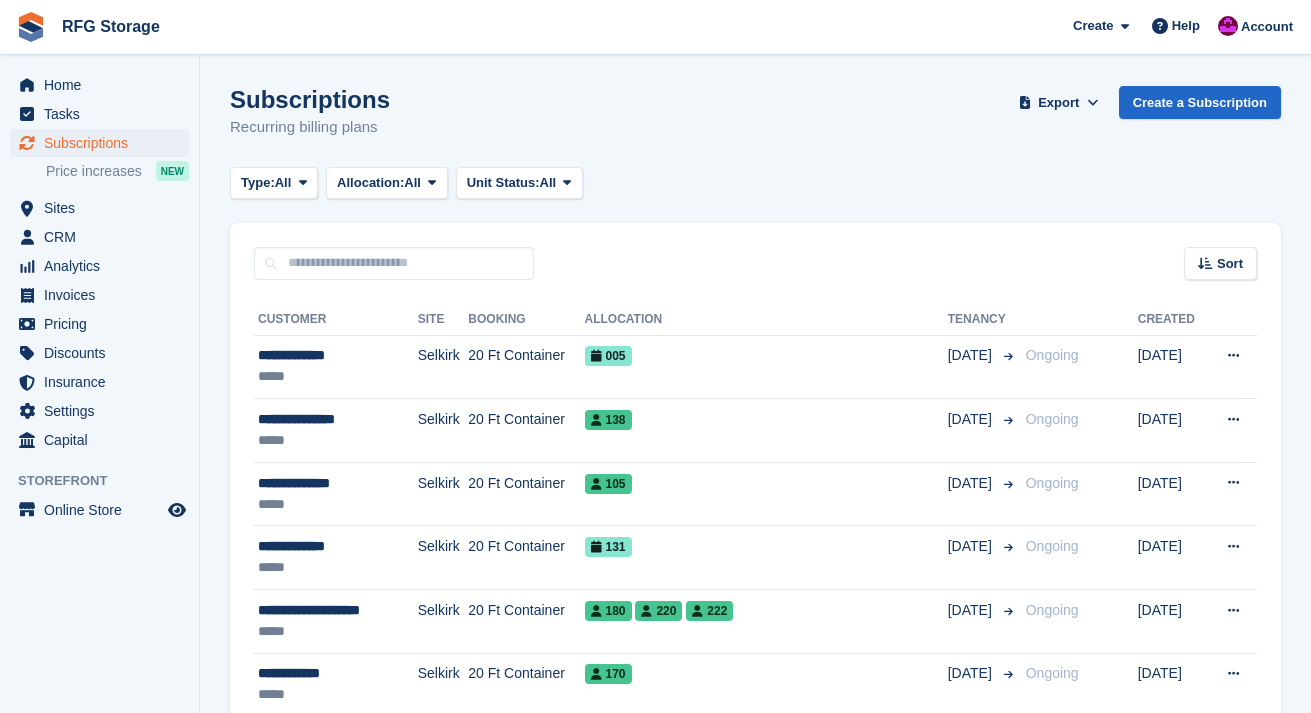 scroll, scrollTop: 0, scrollLeft: 0, axis: both 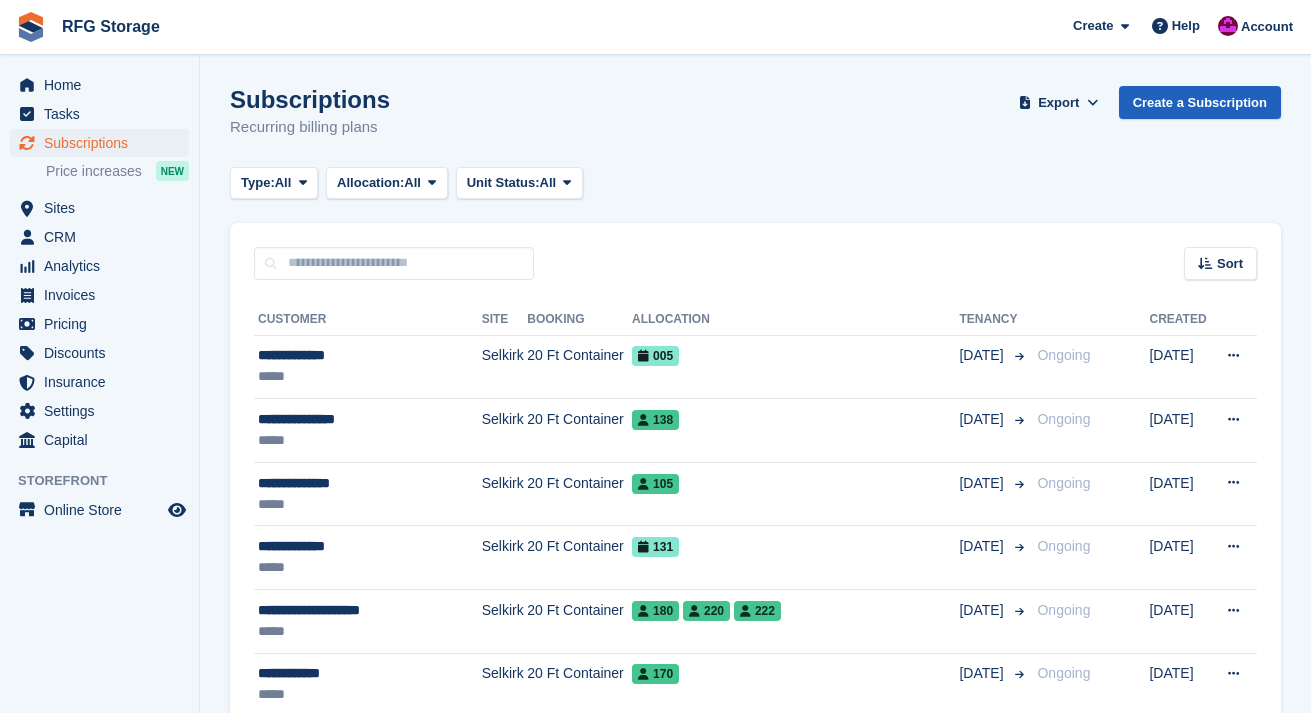 click on "Create a Subscription" at bounding box center (1200, 102) 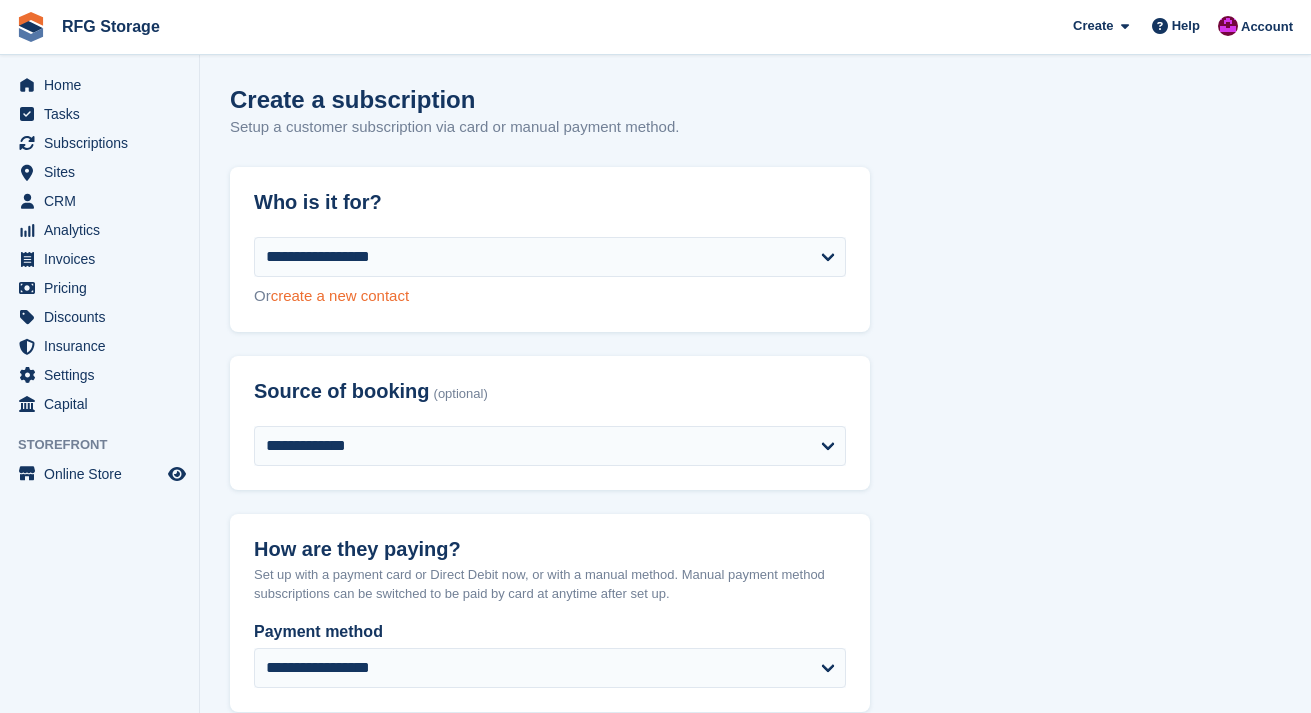 click on "create a new contact" at bounding box center [340, 295] 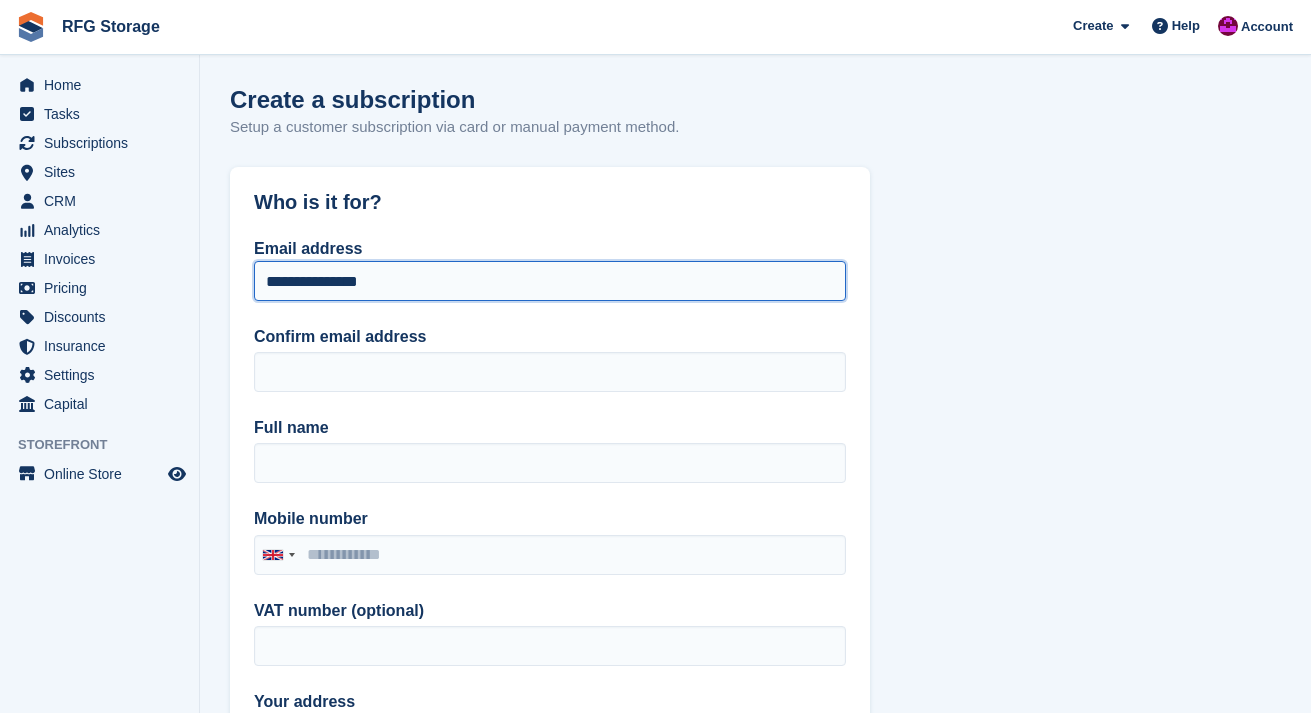 drag, startPoint x: 383, startPoint y: 282, endPoint x: 255, endPoint y: 282, distance: 128 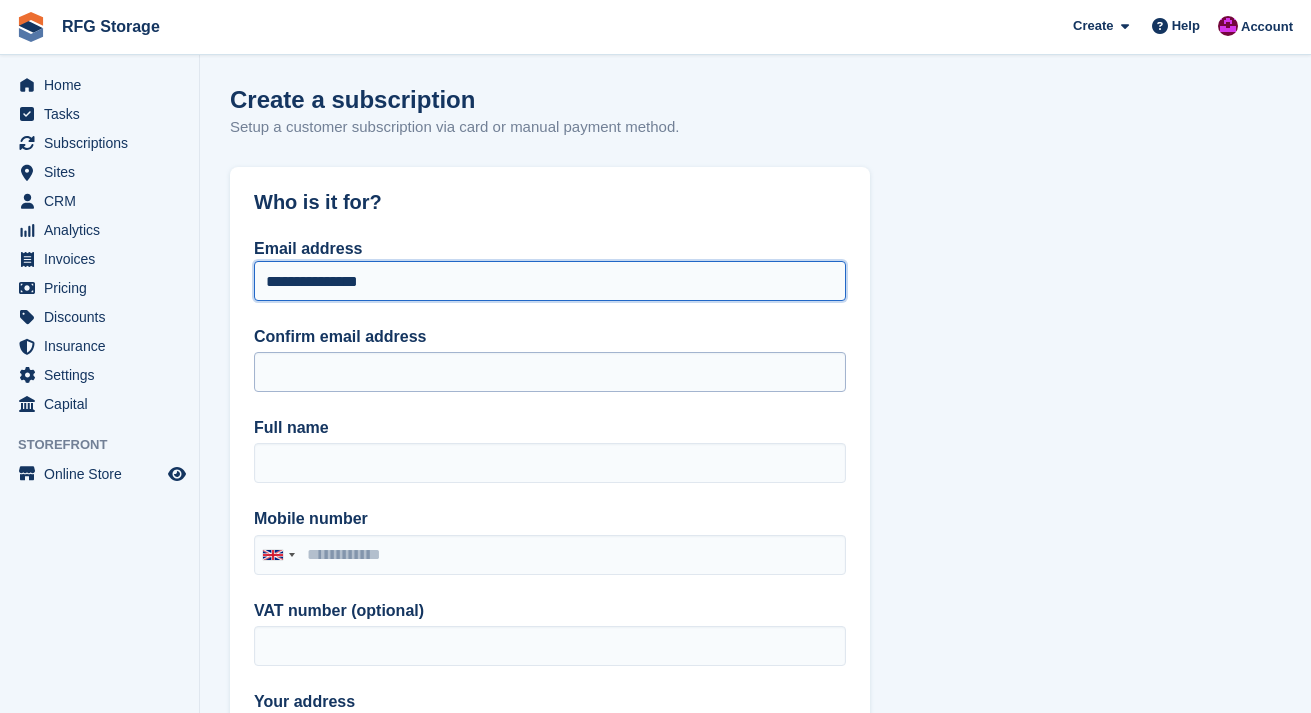 type on "**********" 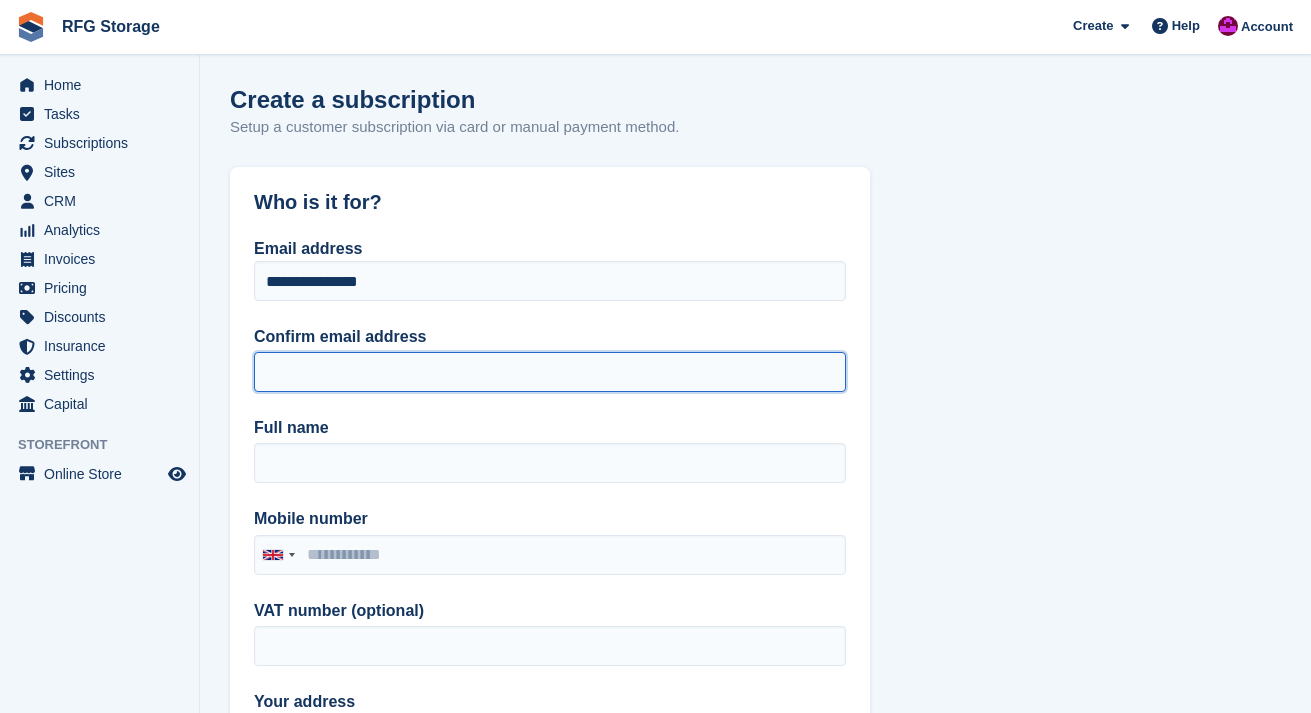 paste on "**********" 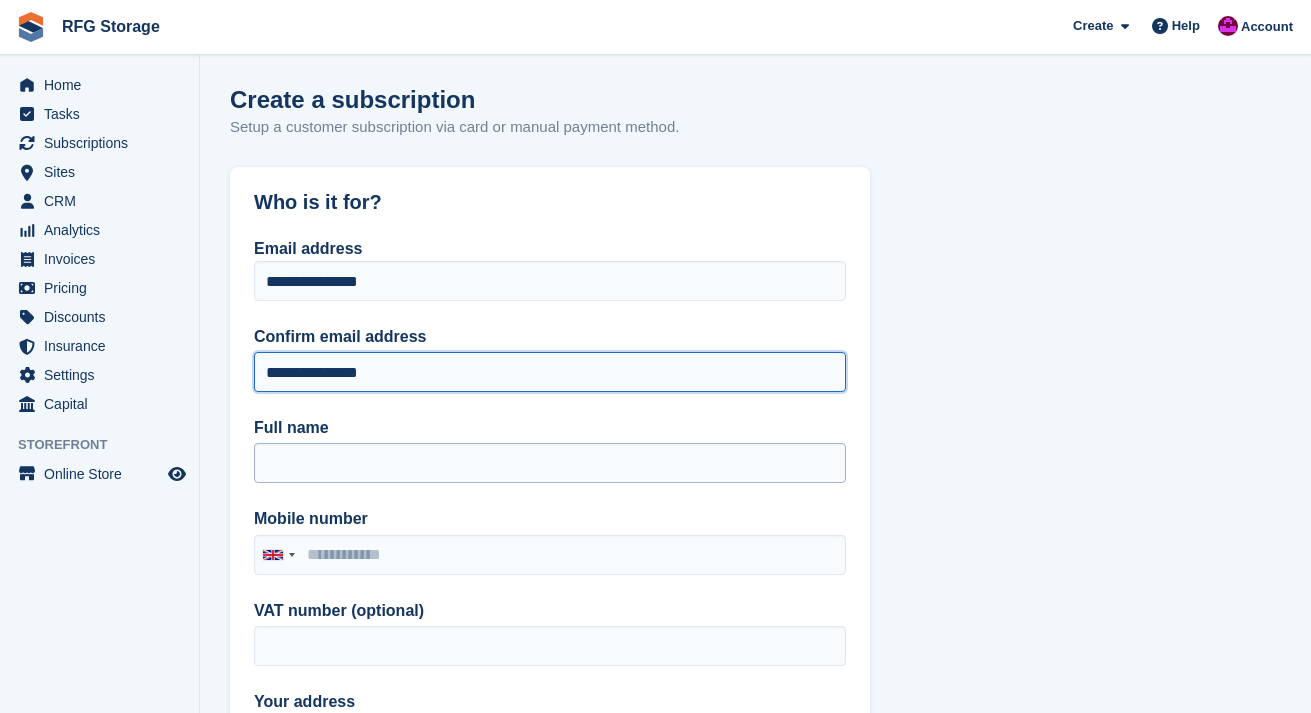 type on "**********" 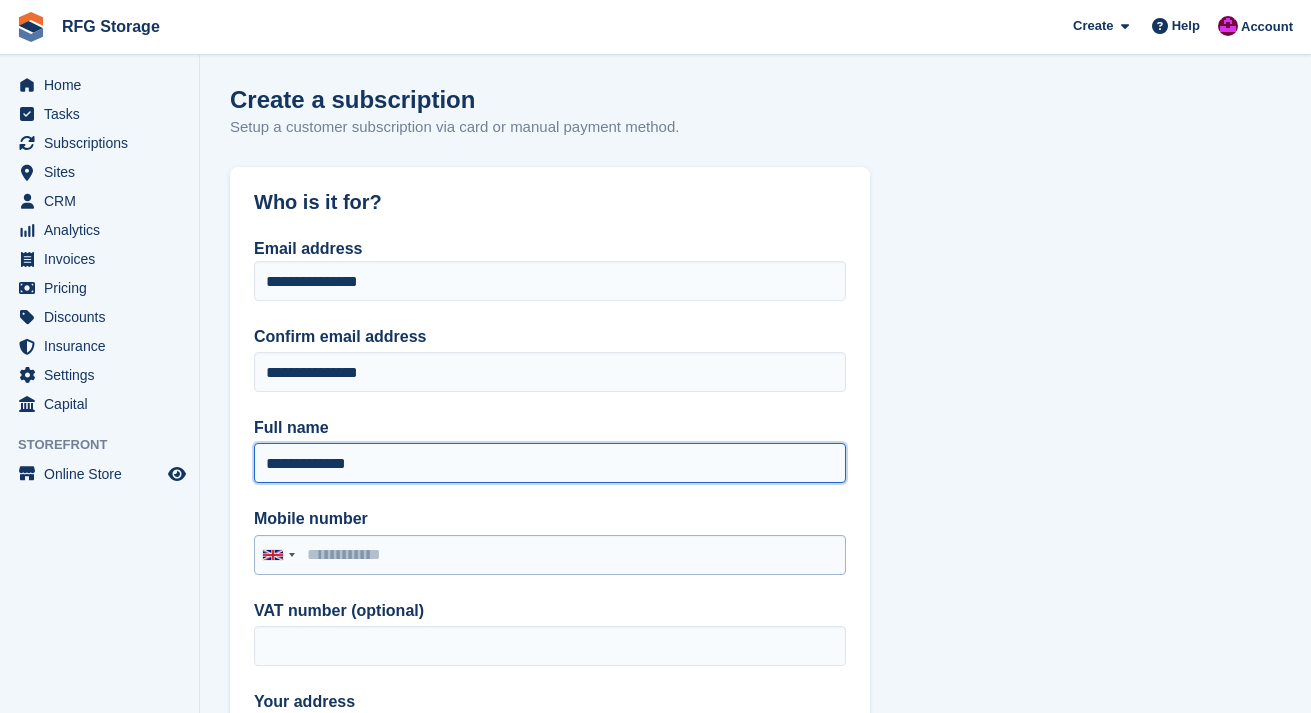 type on "**********" 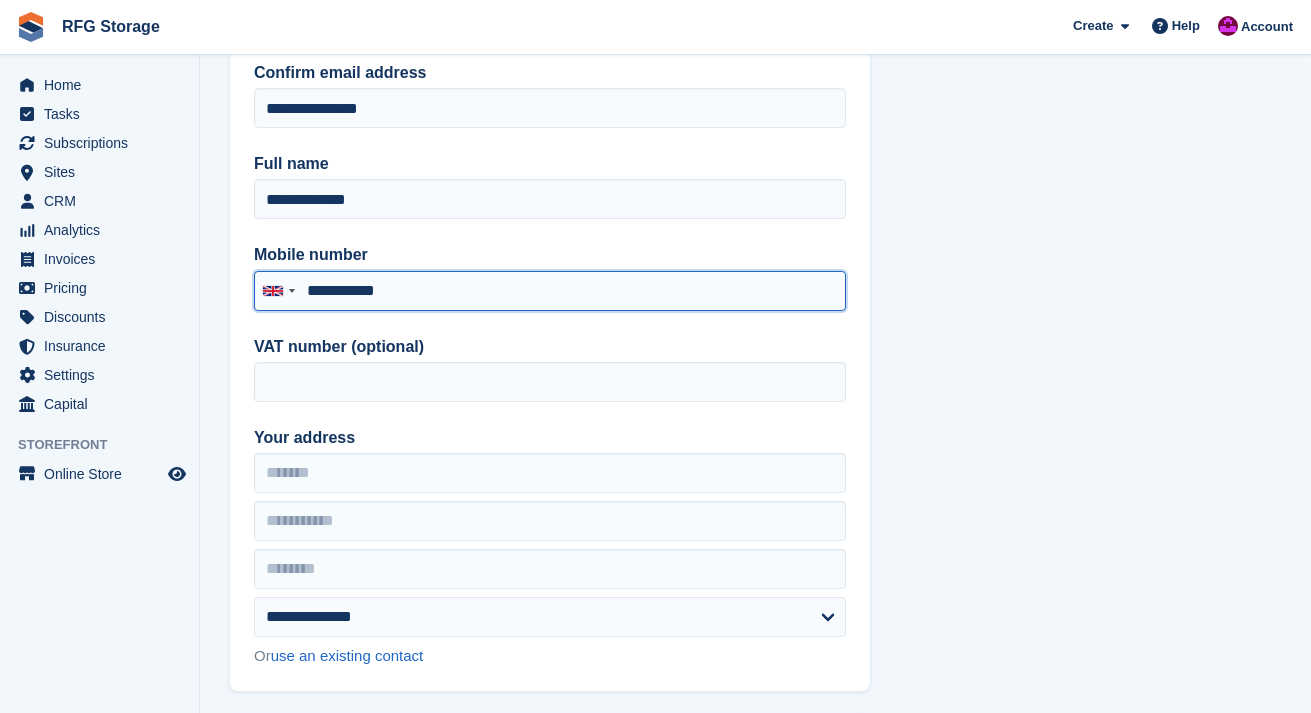 scroll, scrollTop: 316, scrollLeft: 0, axis: vertical 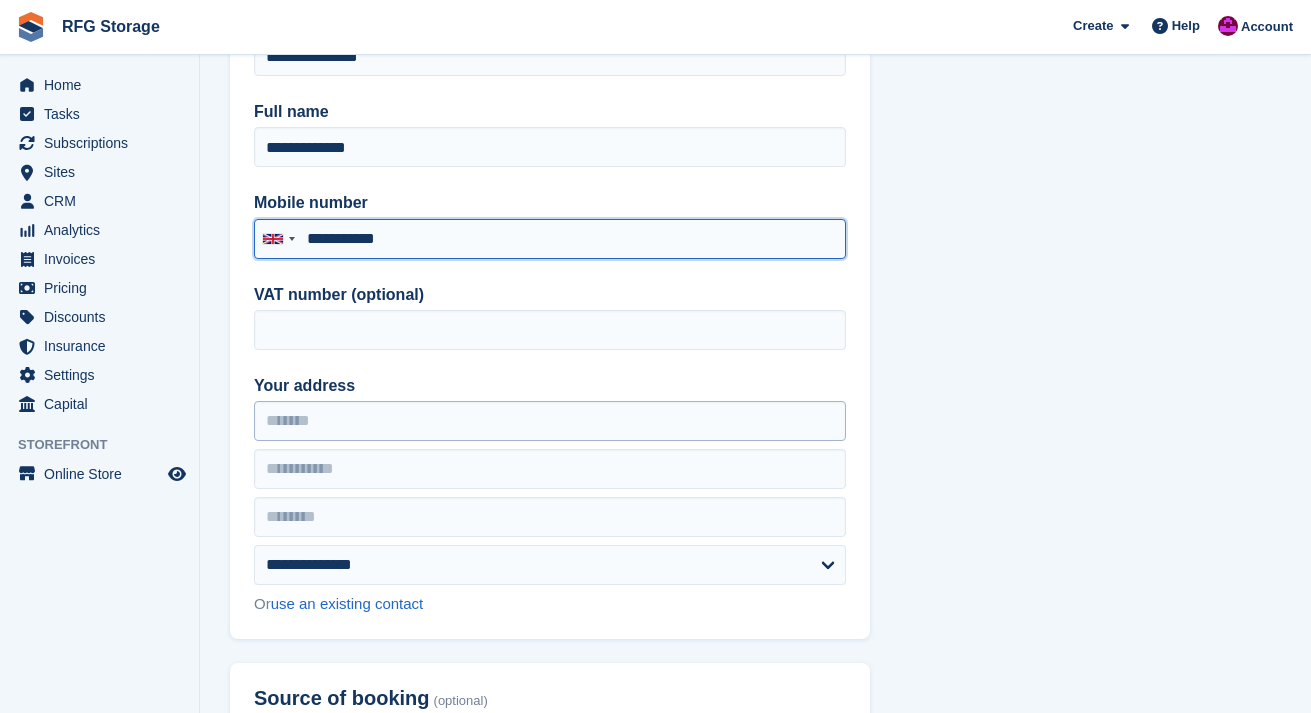 type on "**********" 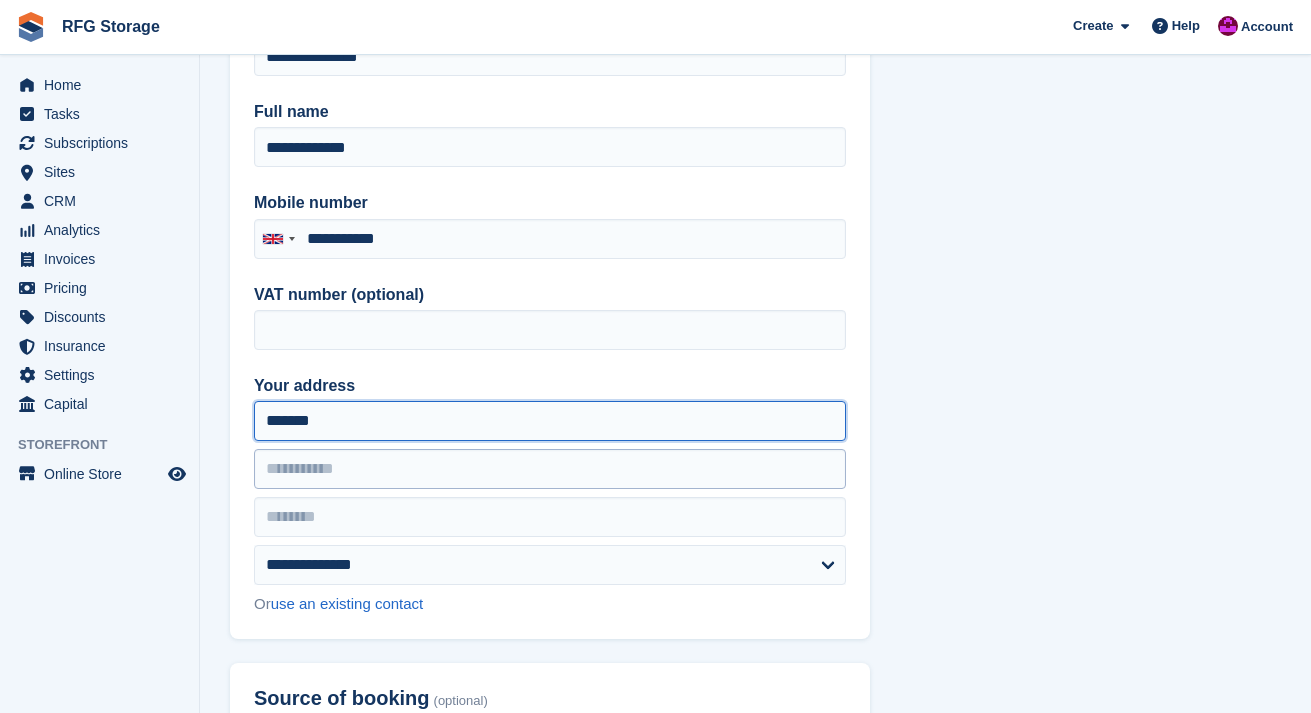 type on "*******" 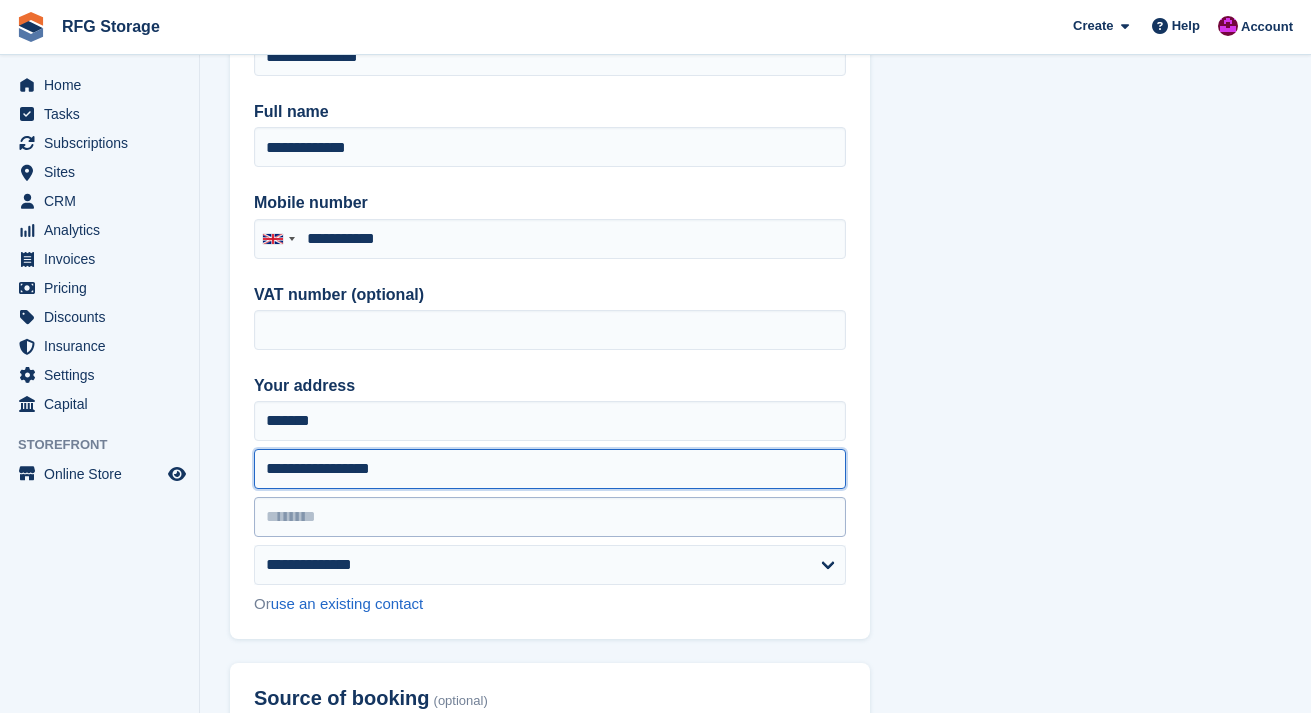 type on "**********" 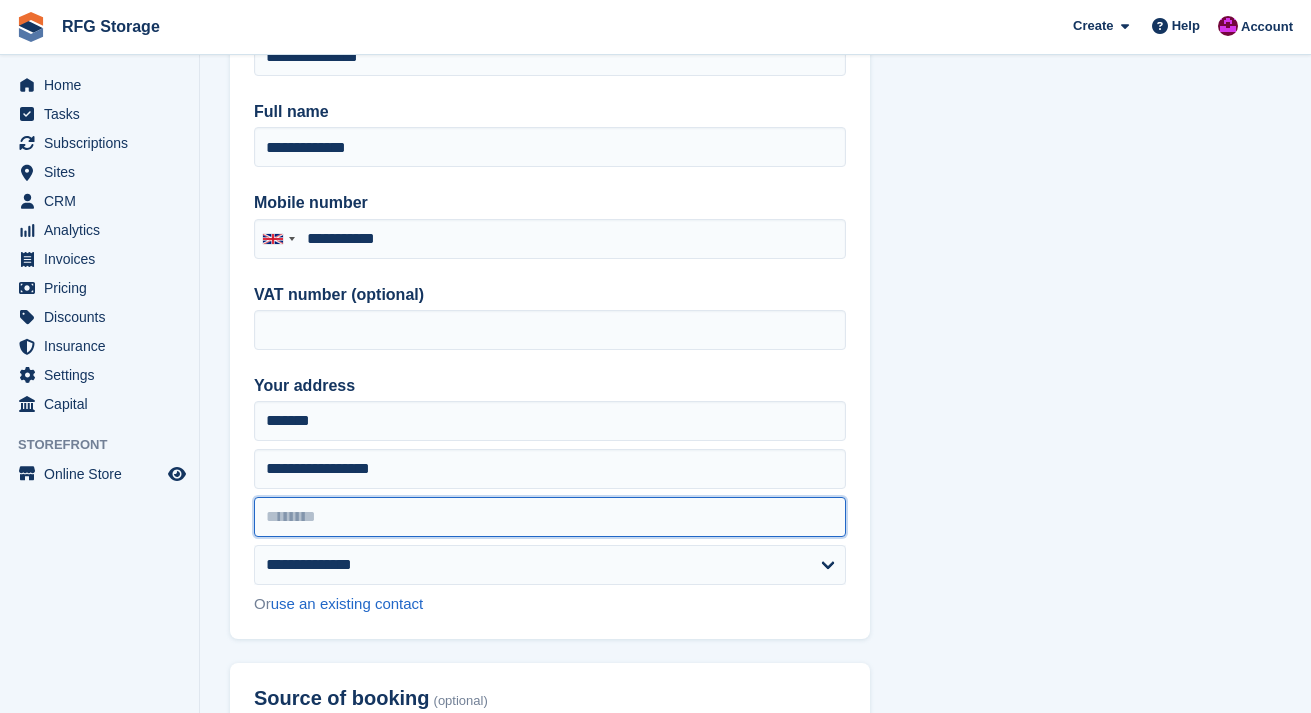 drag, startPoint x: 336, startPoint y: 500, endPoint x: 331, endPoint y: 535, distance: 35.35534 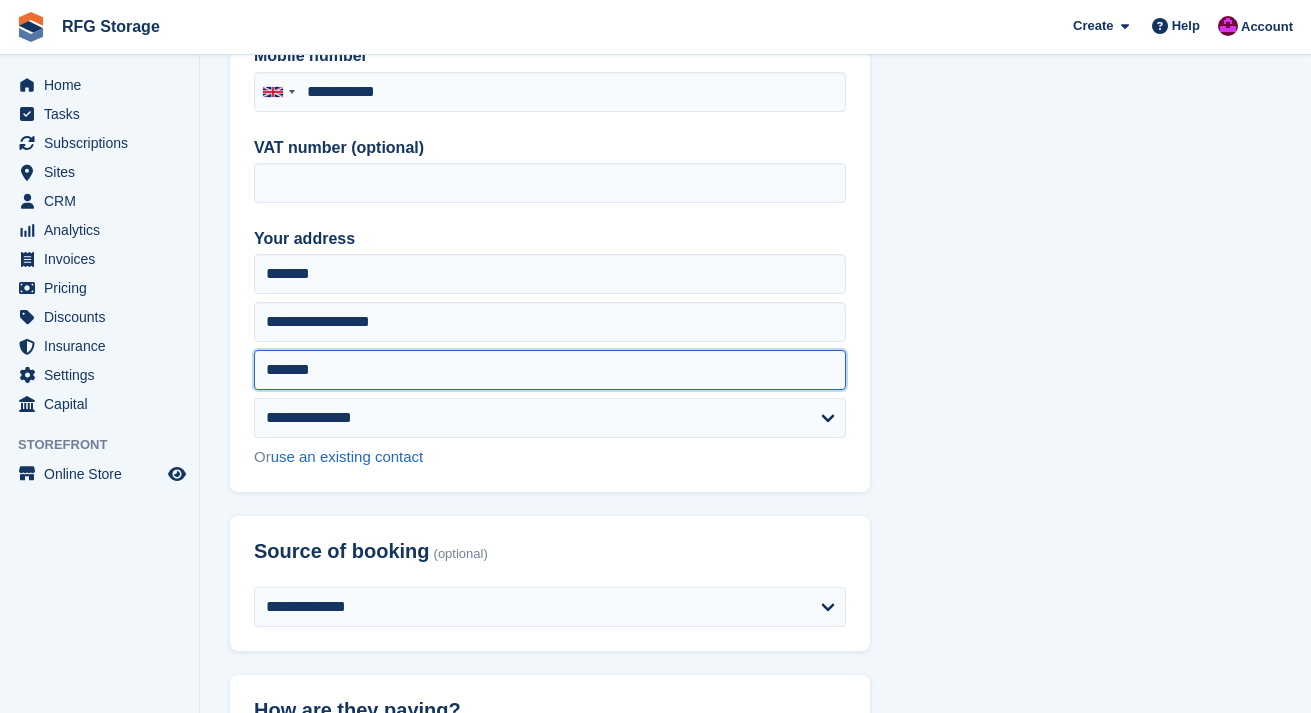 scroll, scrollTop: 683, scrollLeft: 0, axis: vertical 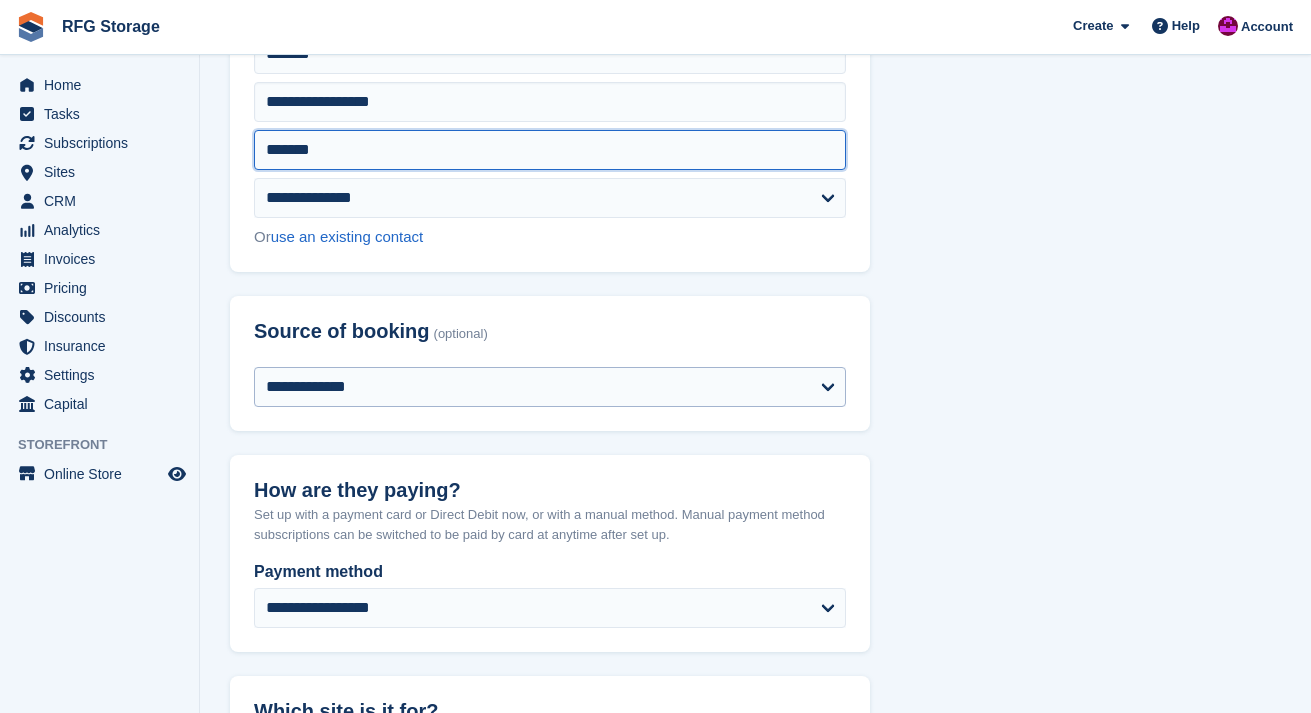 type on "*******" 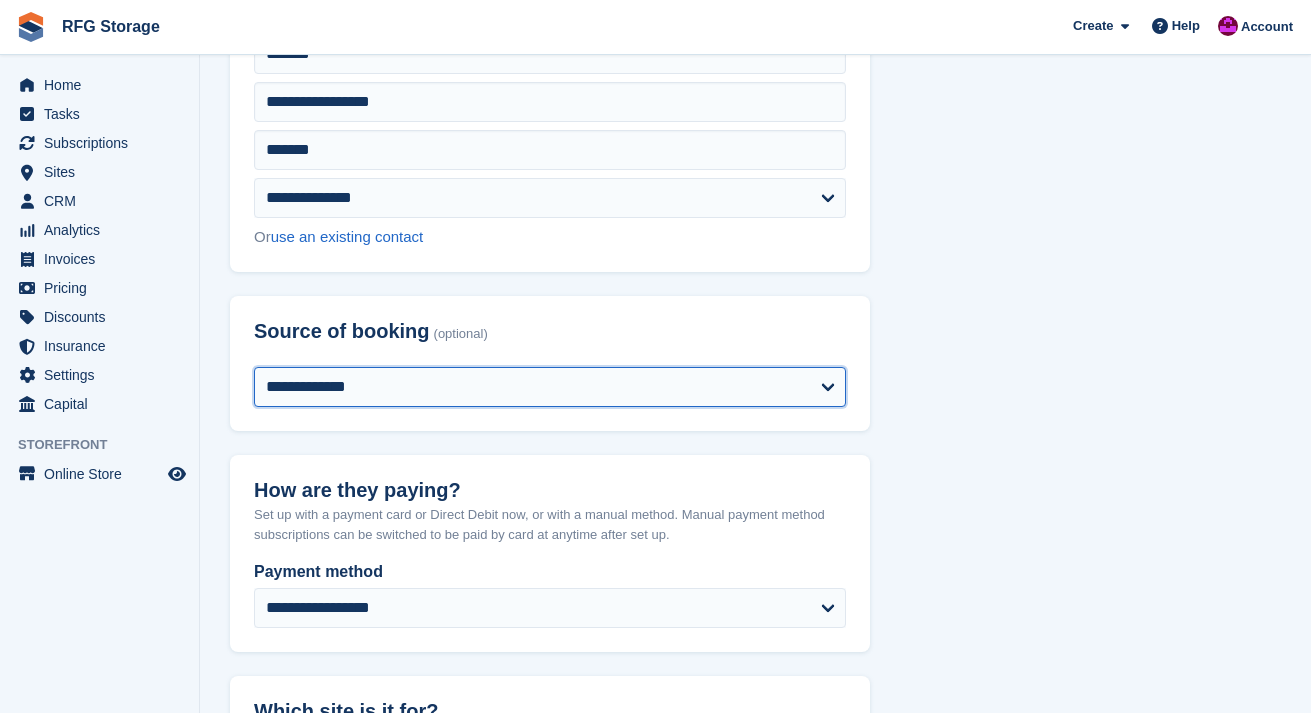 select on "*****" 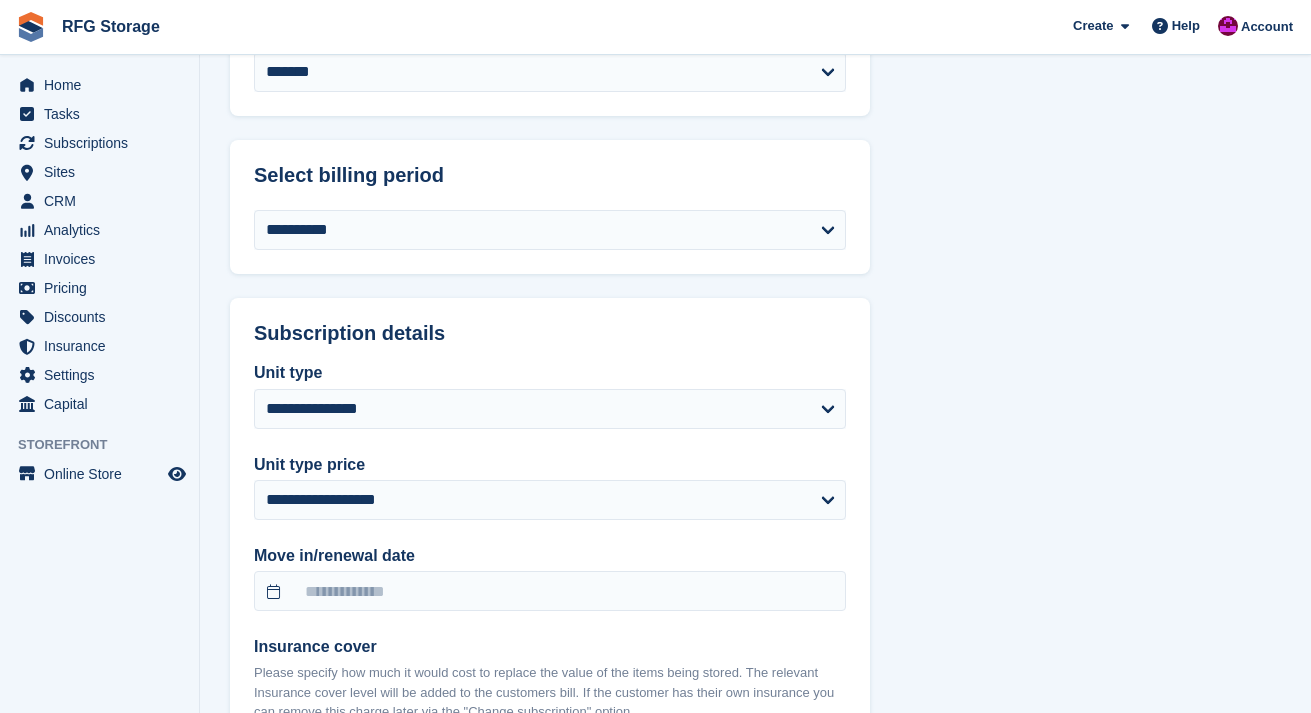 scroll, scrollTop: 1416, scrollLeft: 0, axis: vertical 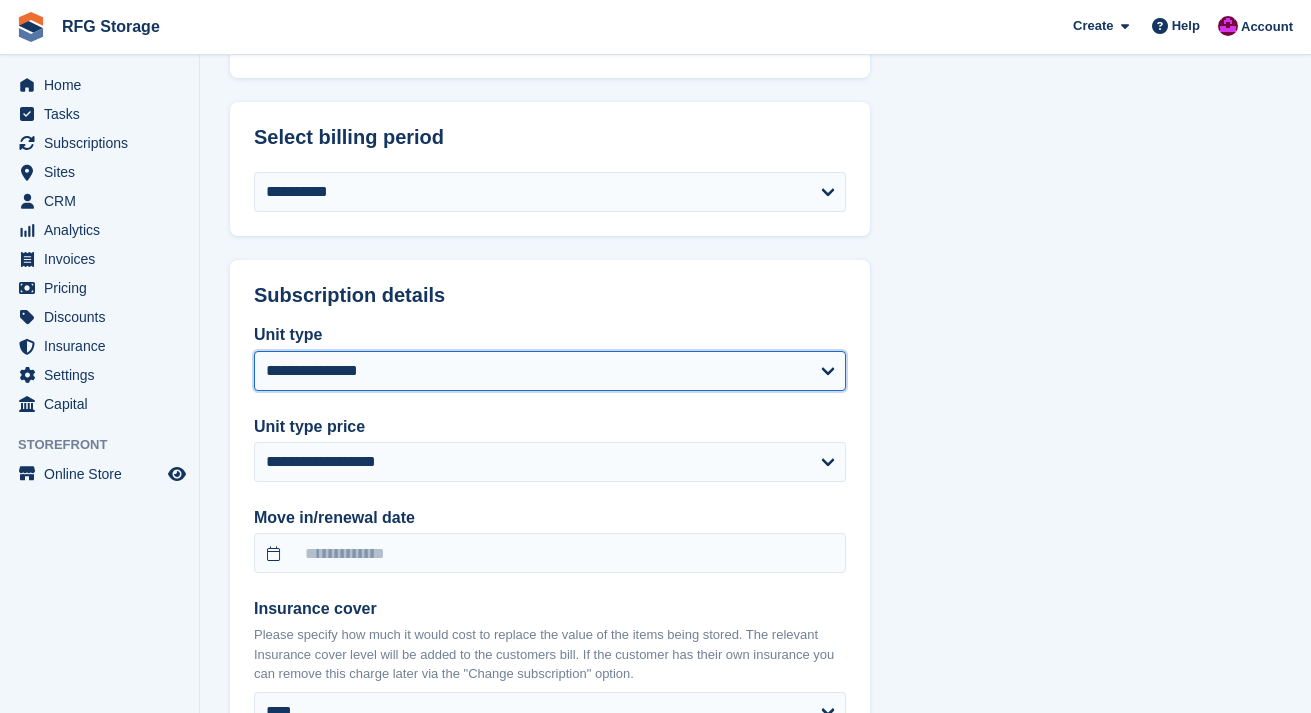 select on "****" 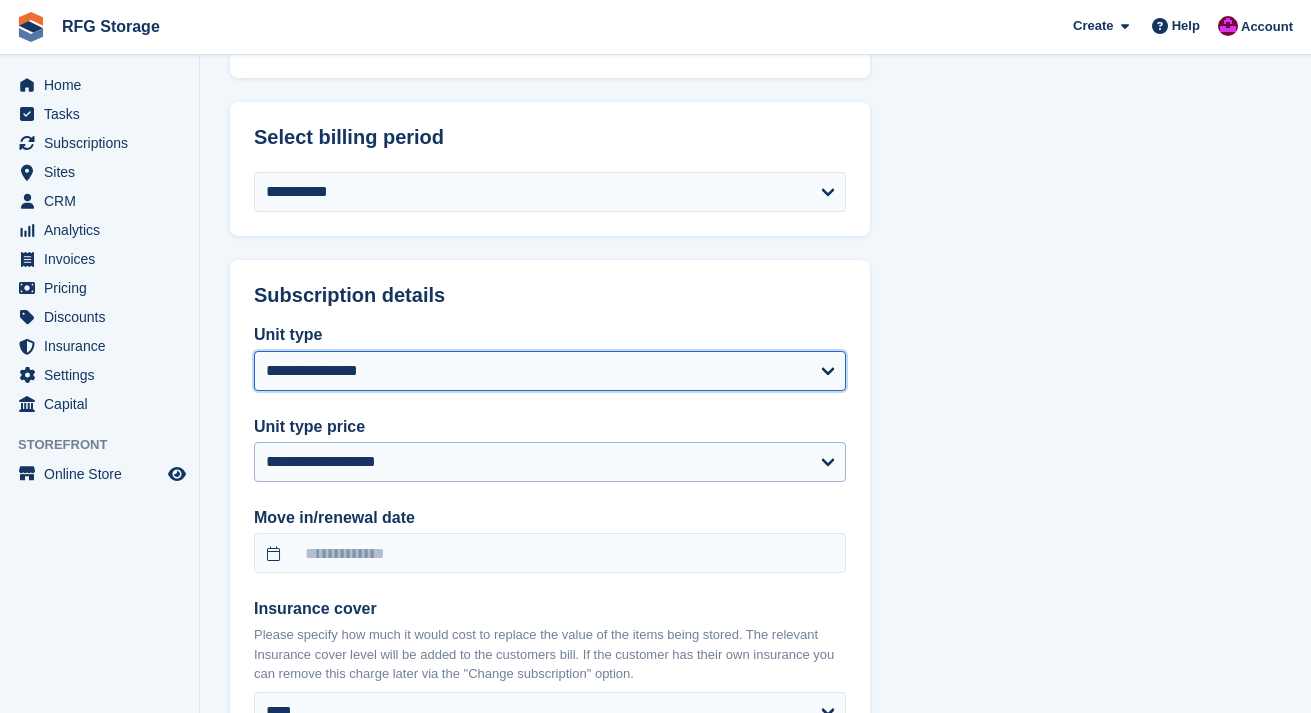 select on "**********" 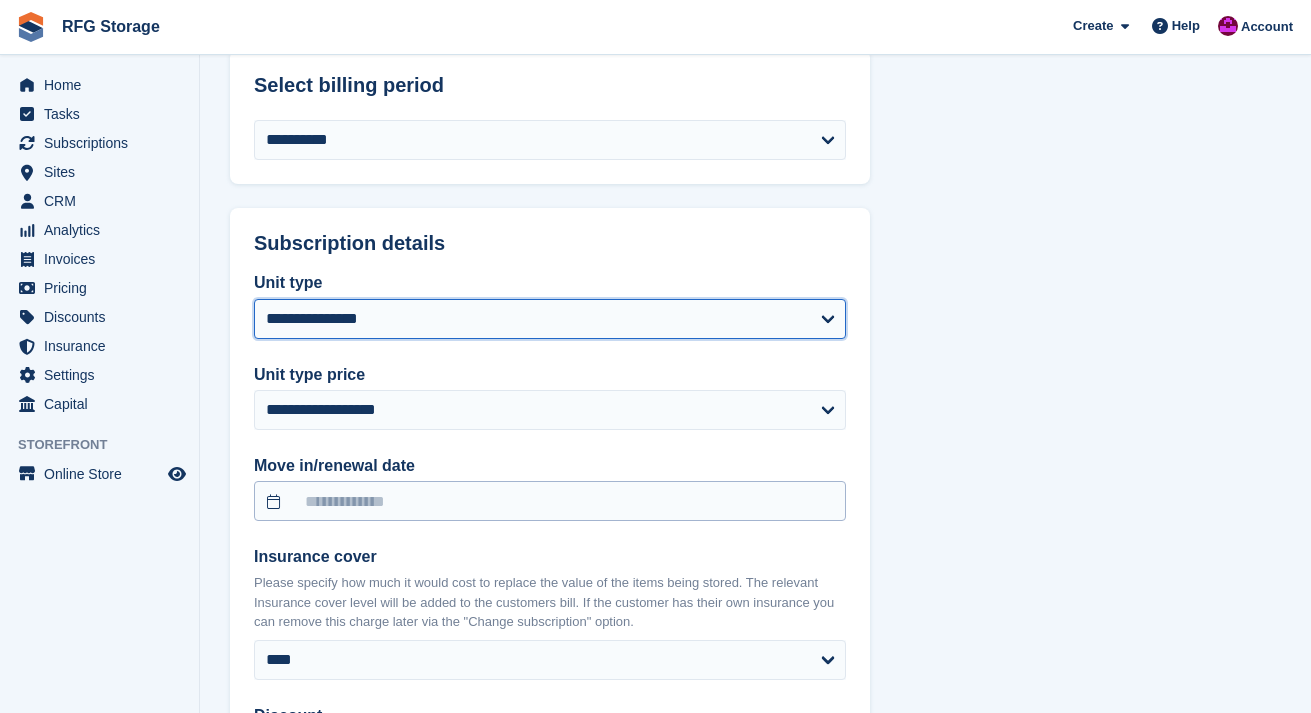 scroll, scrollTop: 1534, scrollLeft: 0, axis: vertical 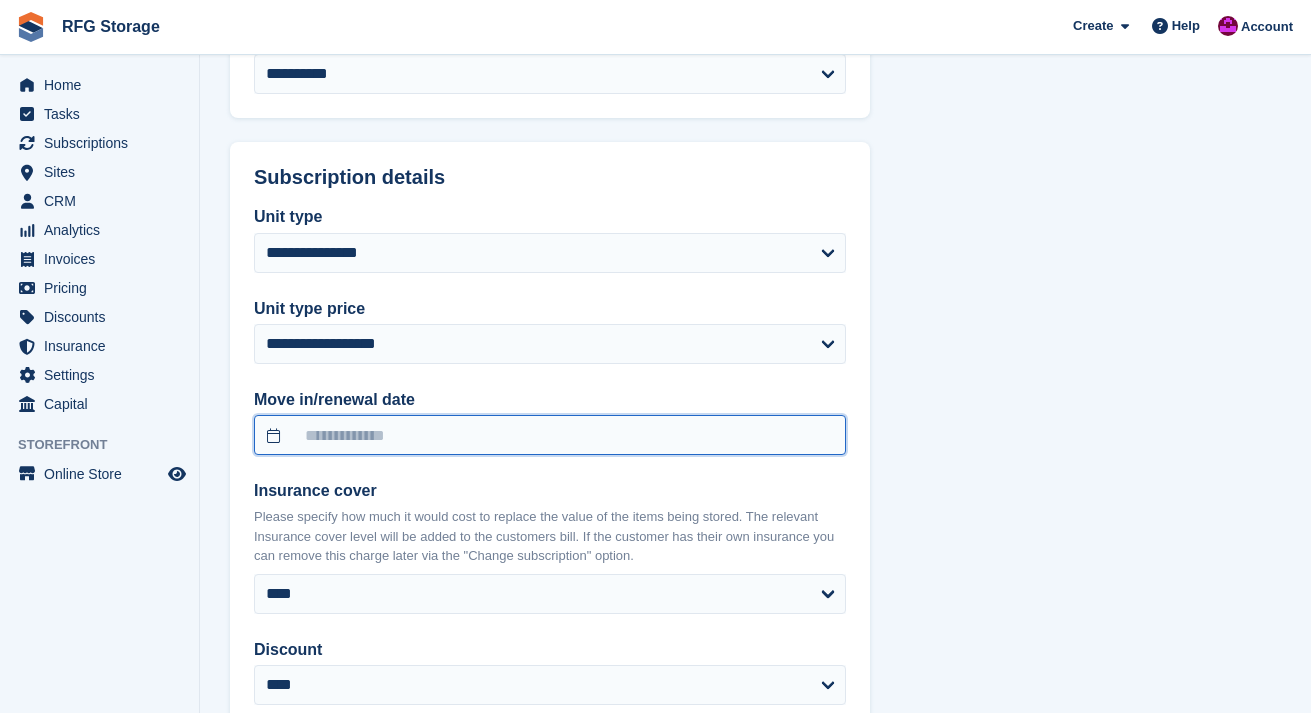 click at bounding box center (550, 435) 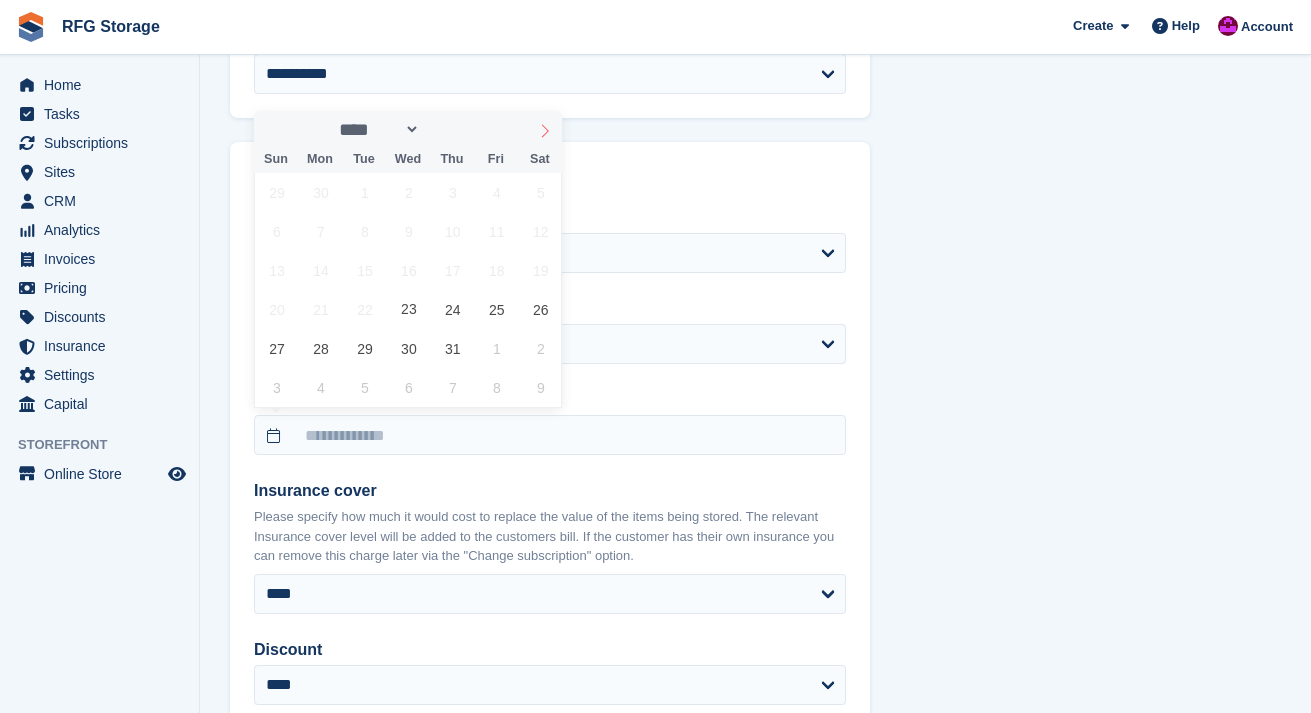 click 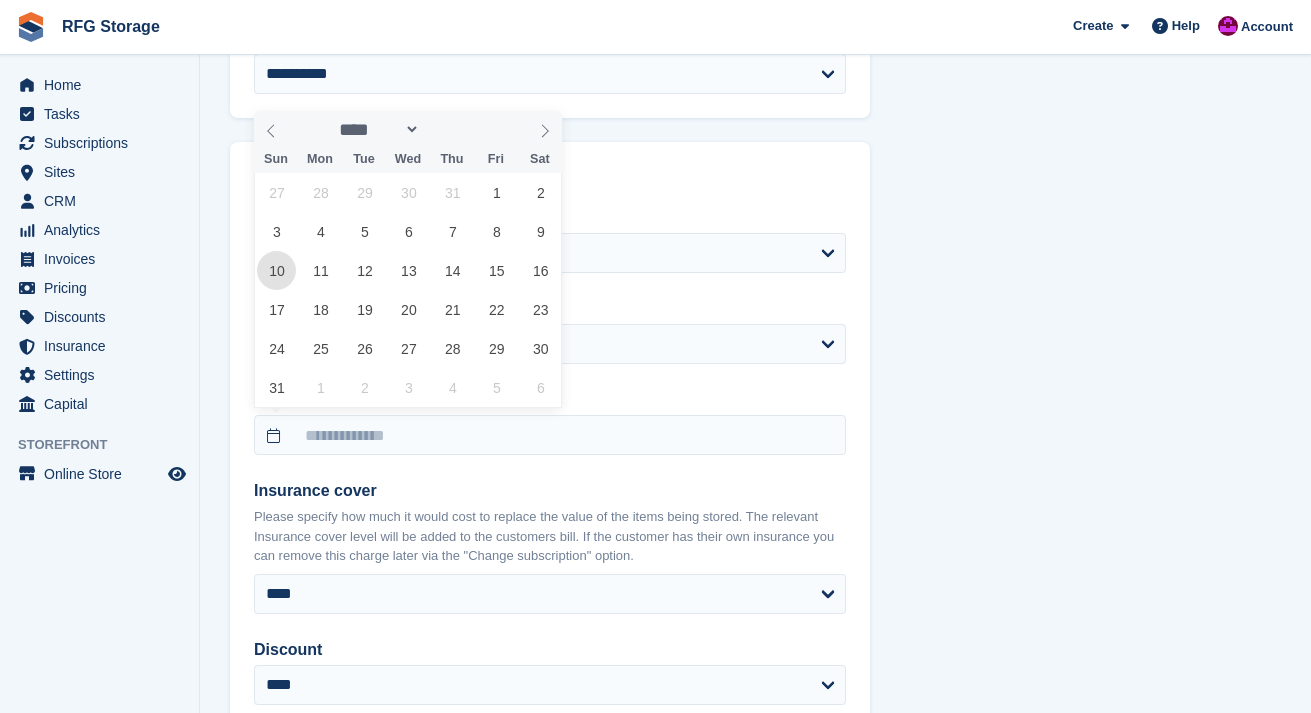 click on "10" at bounding box center [276, 270] 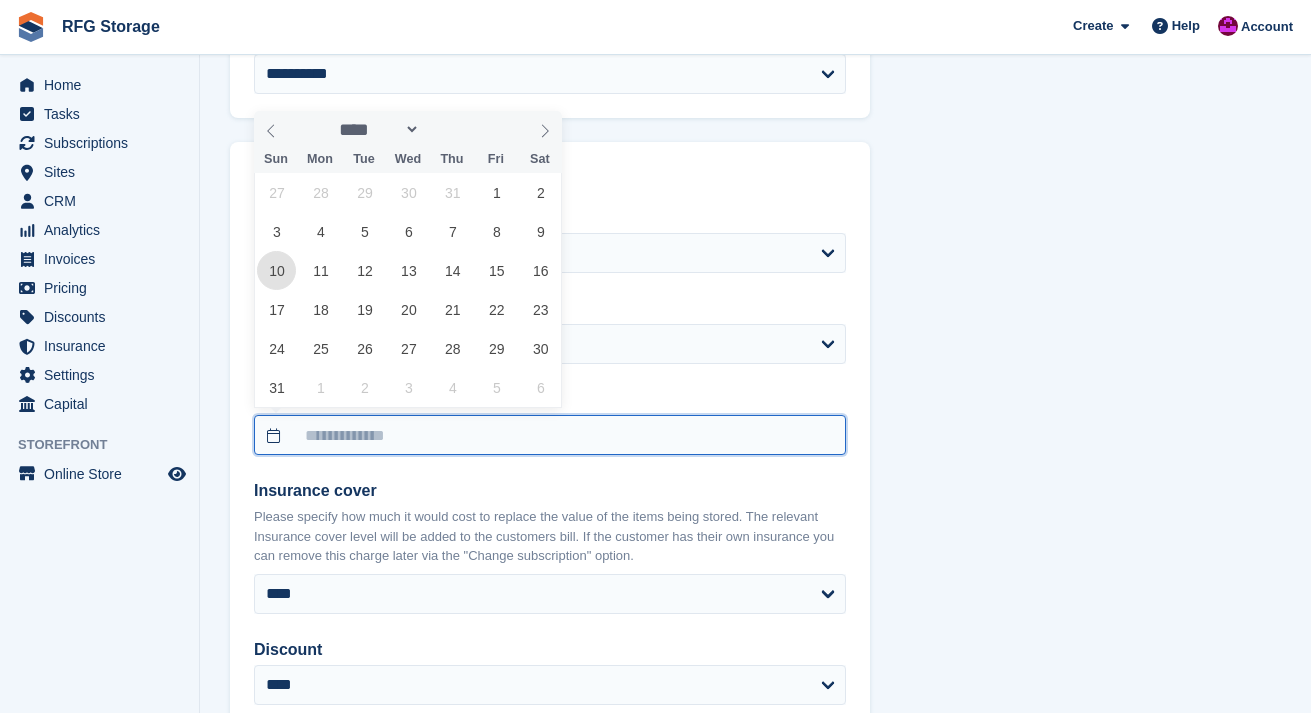 type on "**********" 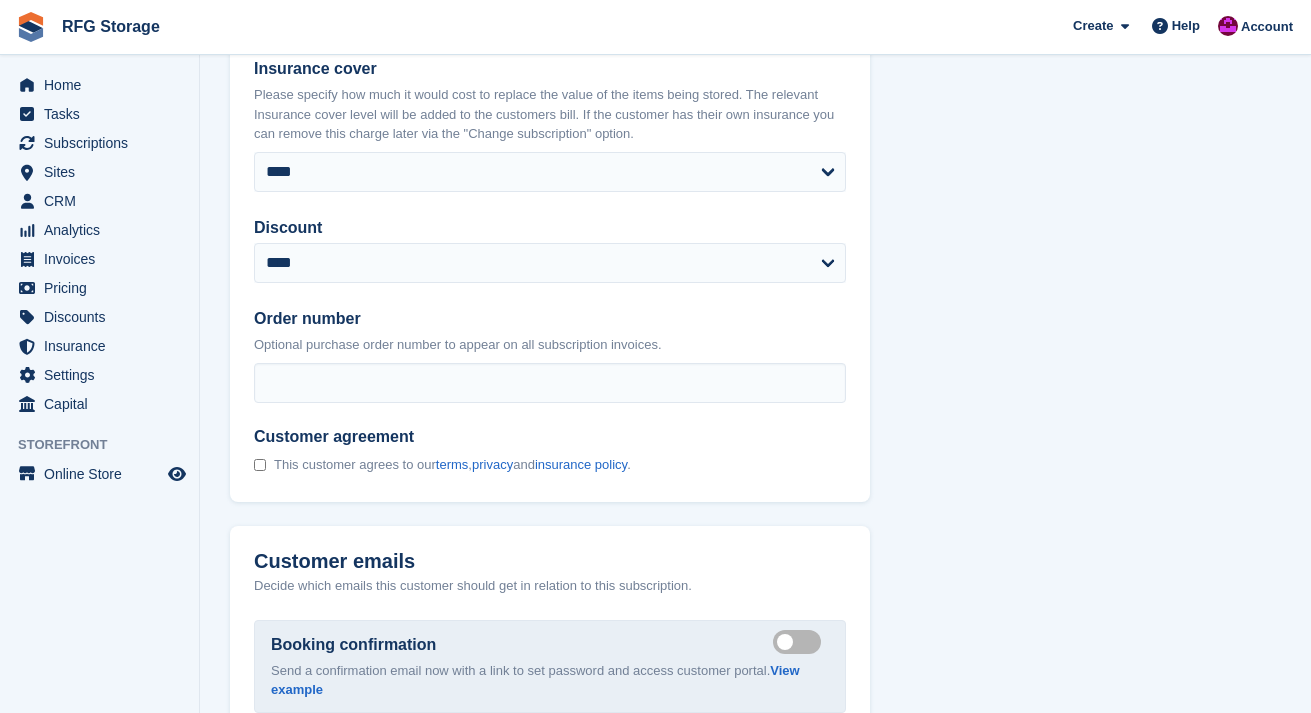 scroll, scrollTop: 1873, scrollLeft: 0, axis: vertical 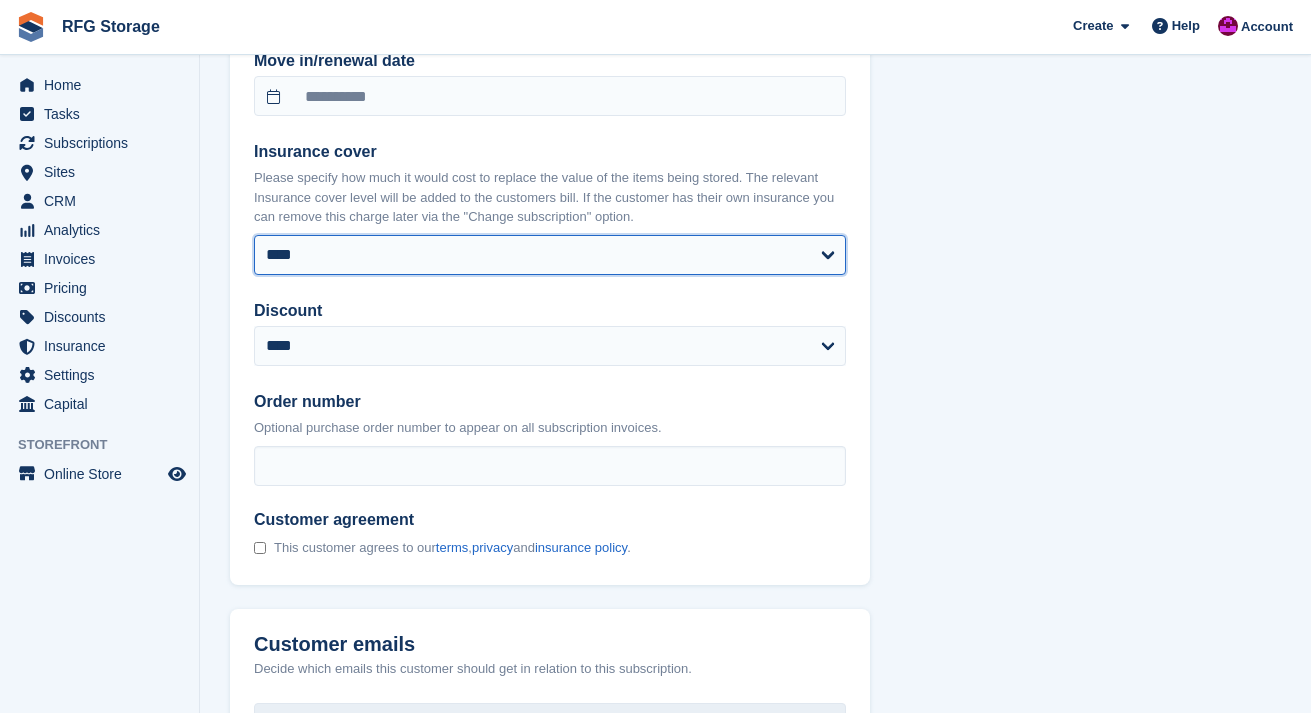 select on "****" 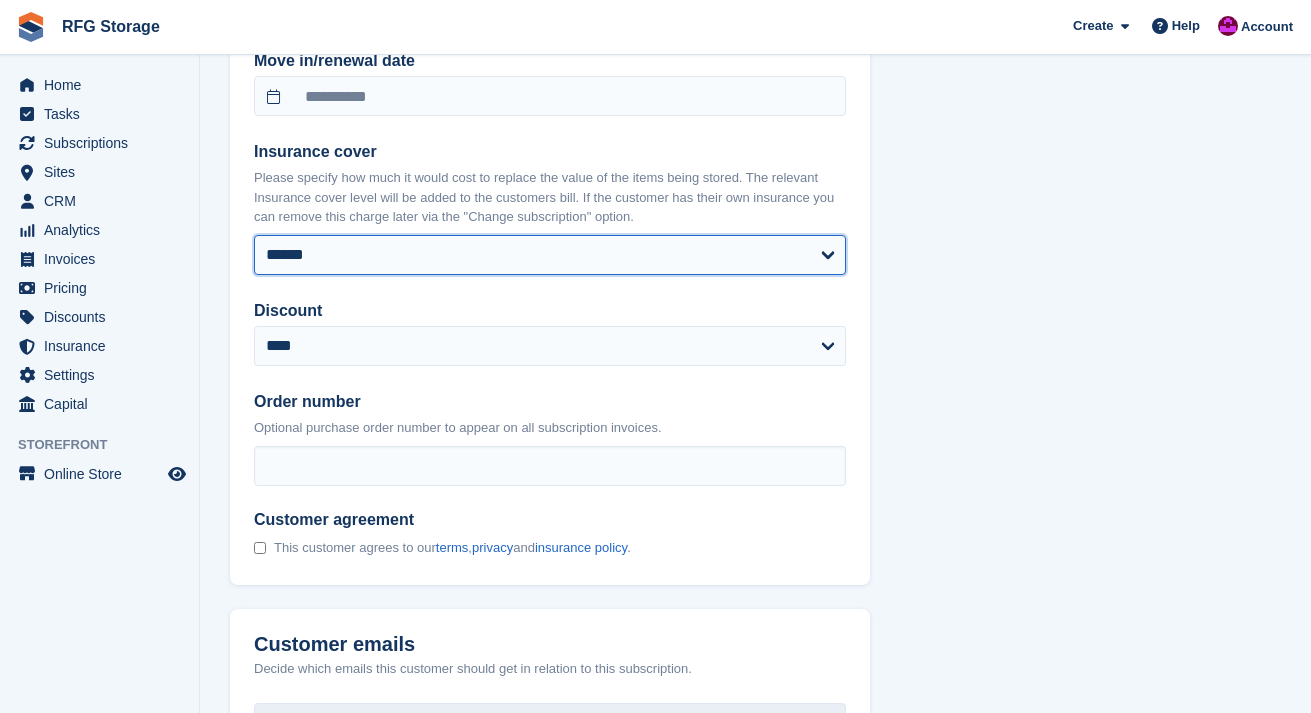 select on "**********" 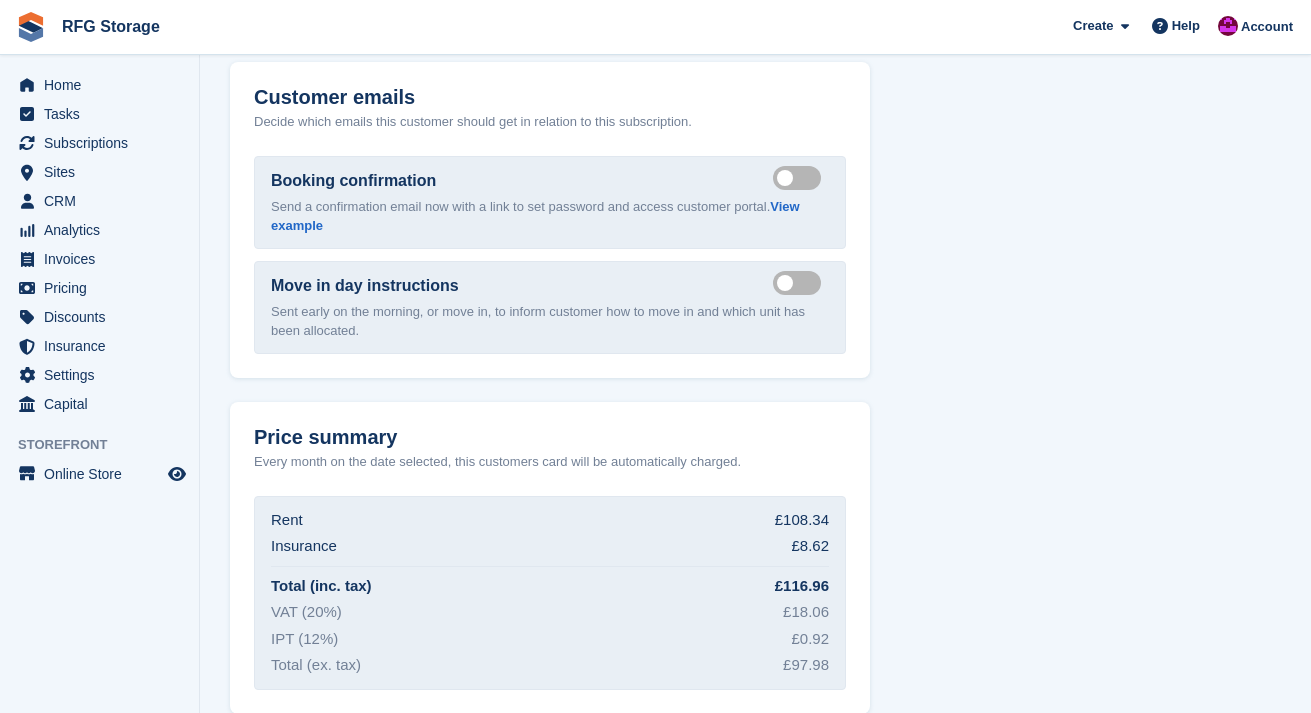 scroll, scrollTop: 2511, scrollLeft: 0, axis: vertical 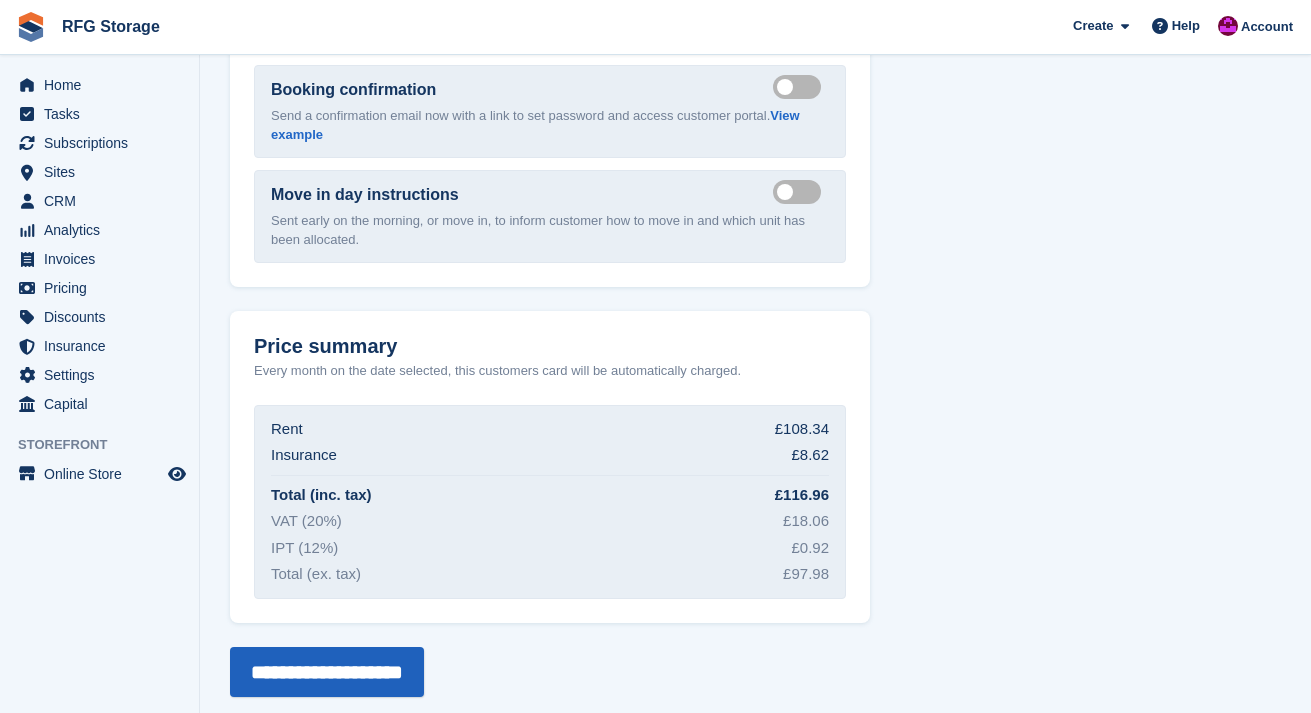 click on "**********" at bounding box center [327, 672] 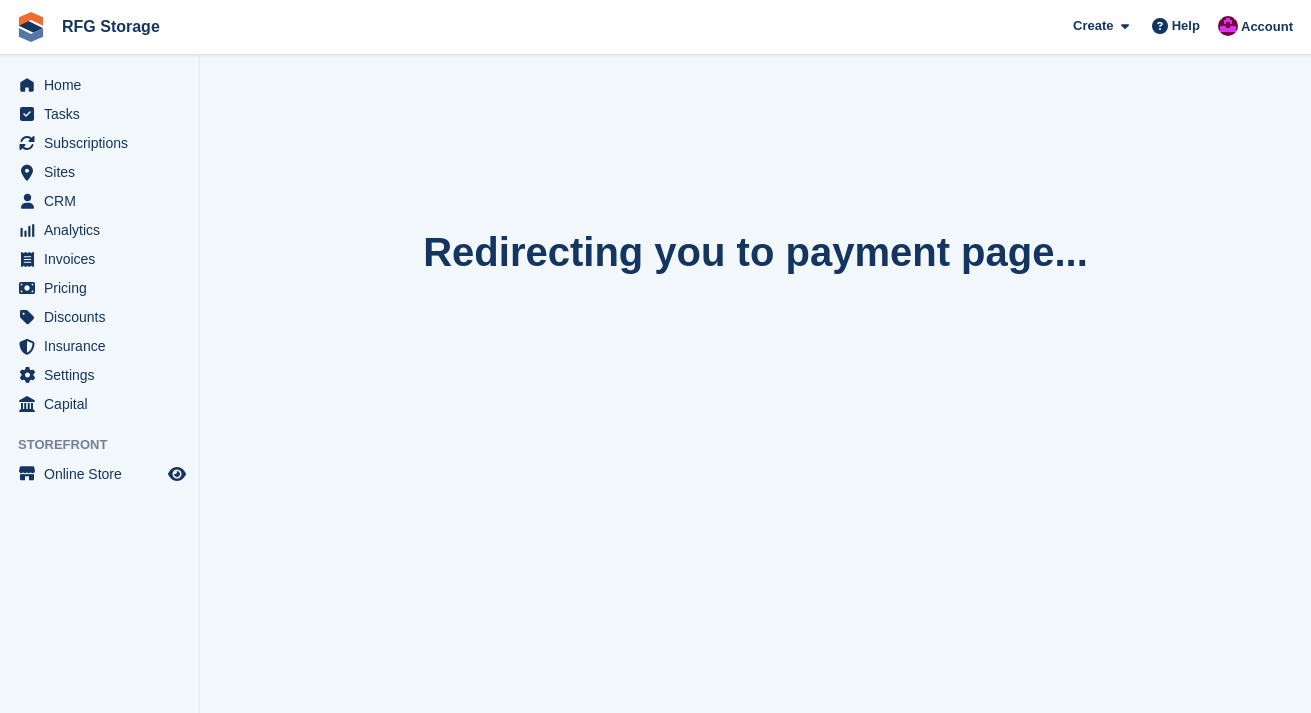 scroll, scrollTop: 0, scrollLeft: 0, axis: both 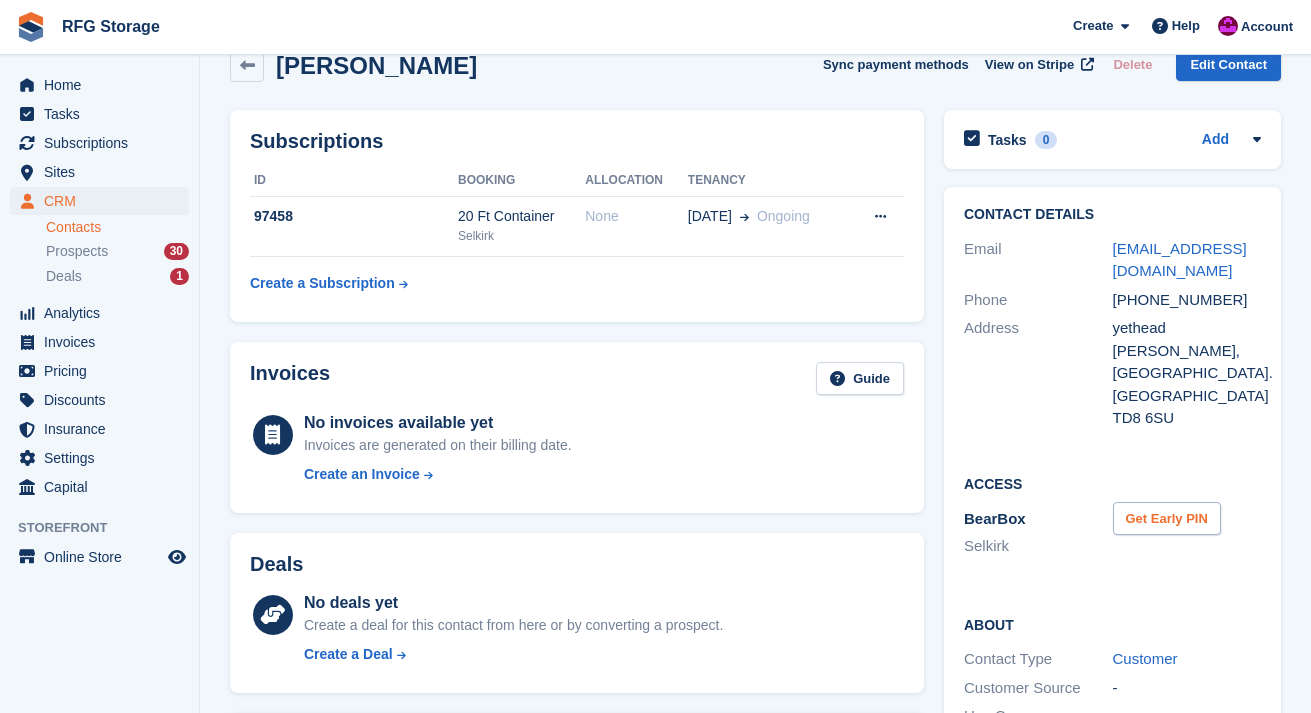 click on "Get Early PIN" at bounding box center (1167, 518) 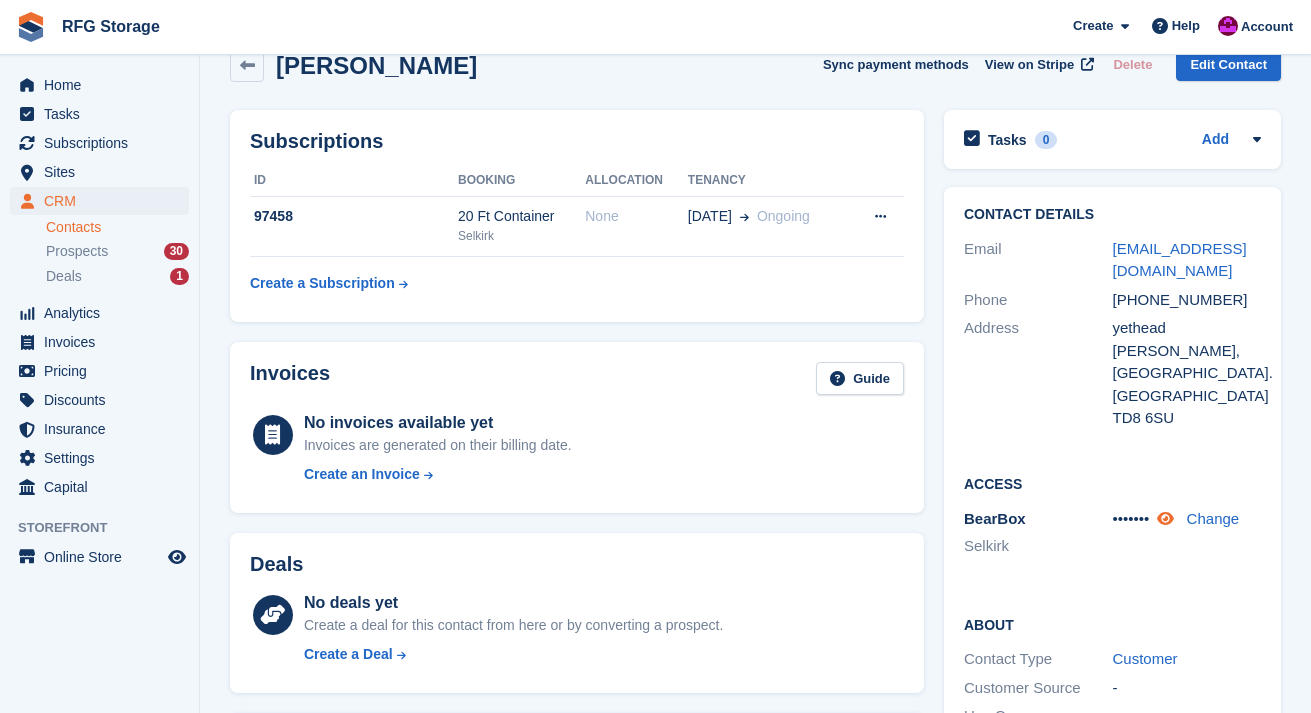 click at bounding box center [1165, 518] 